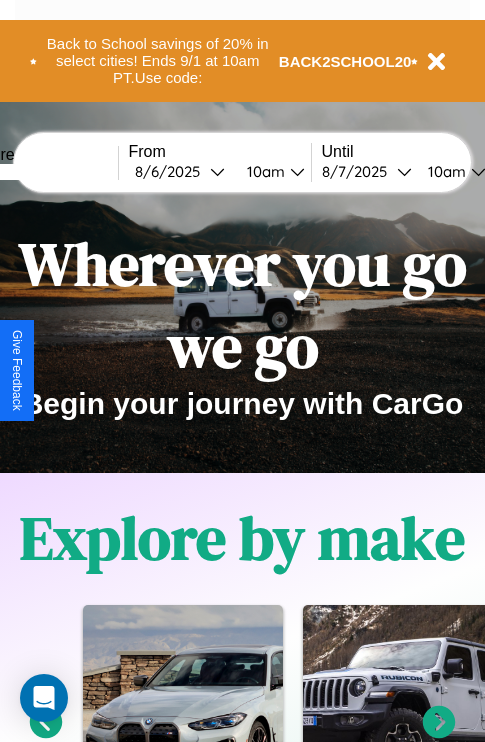 scroll, scrollTop: 2423, scrollLeft: 0, axis: vertical 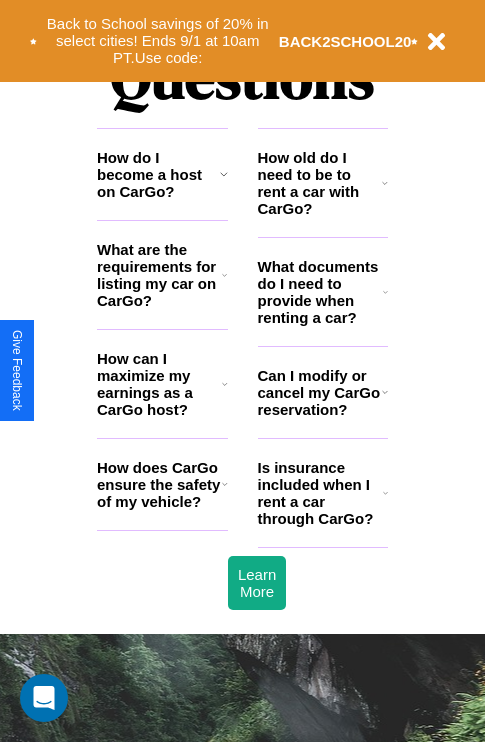 click on "Can I modify or cancel my CarGo reservation?" at bounding box center [320, 392] 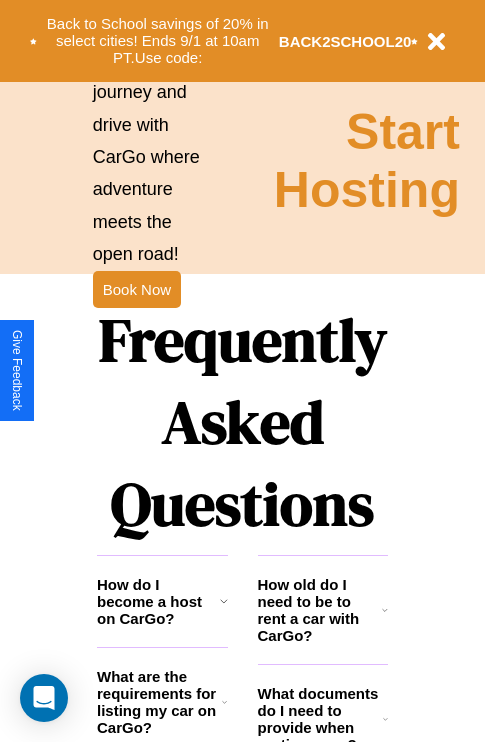 scroll, scrollTop: 1558, scrollLeft: 0, axis: vertical 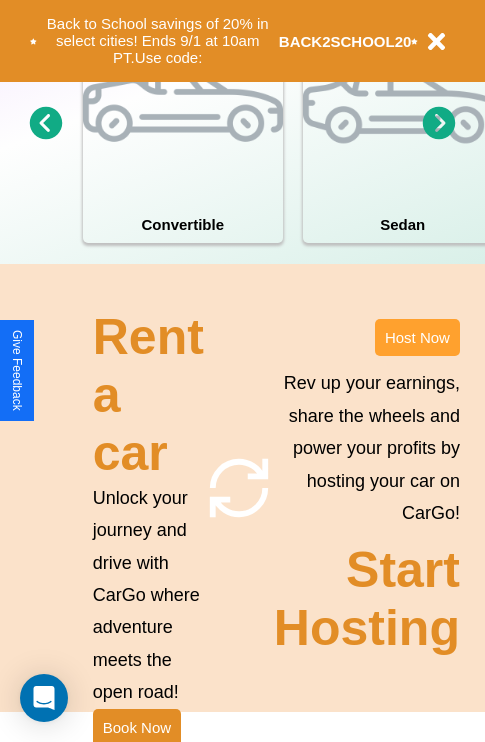 click on "Host Now" at bounding box center (417, 337) 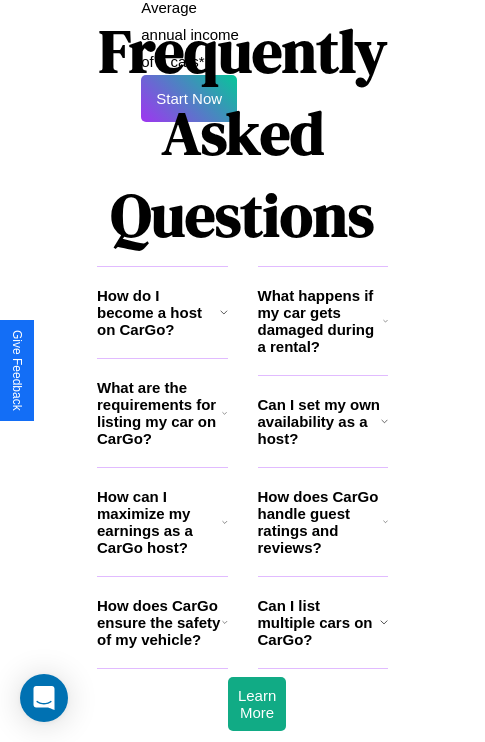 scroll, scrollTop: 3255, scrollLeft: 0, axis: vertical 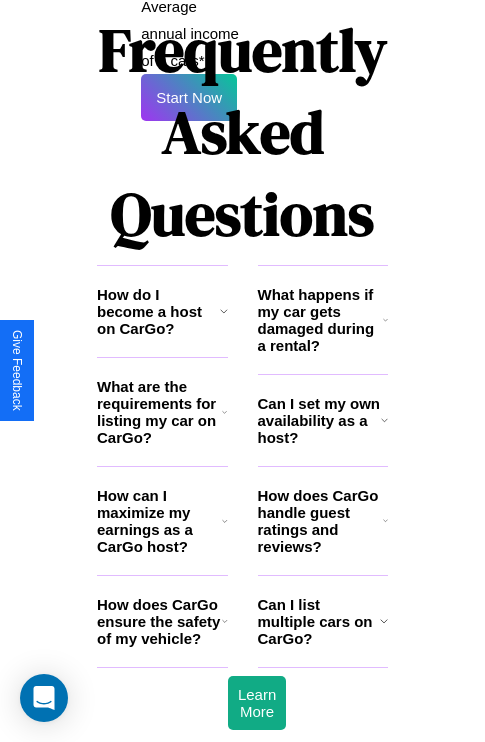 click on "How can I maximize my earnings as a CarGo host?" at bounding box center (159, 521) 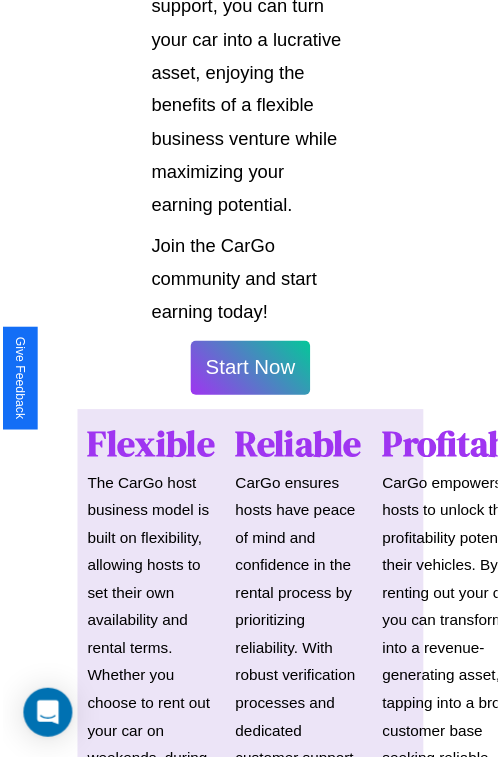 scroll, scrollTop: 1417, scrollLeft: 0, axis: vertical 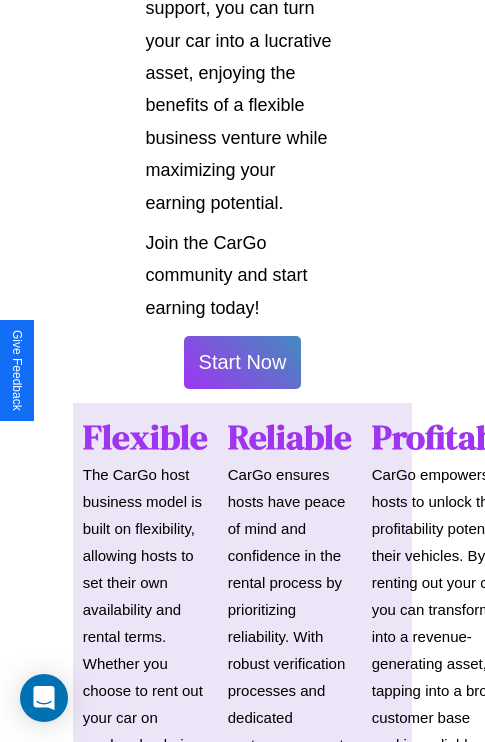 click on "Start Now" at bounding box center [243, 362] 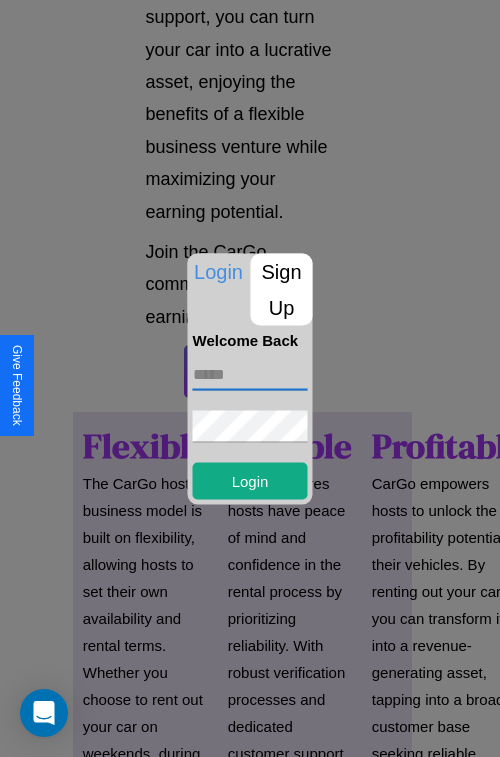 click at bounding box center [250, 374] 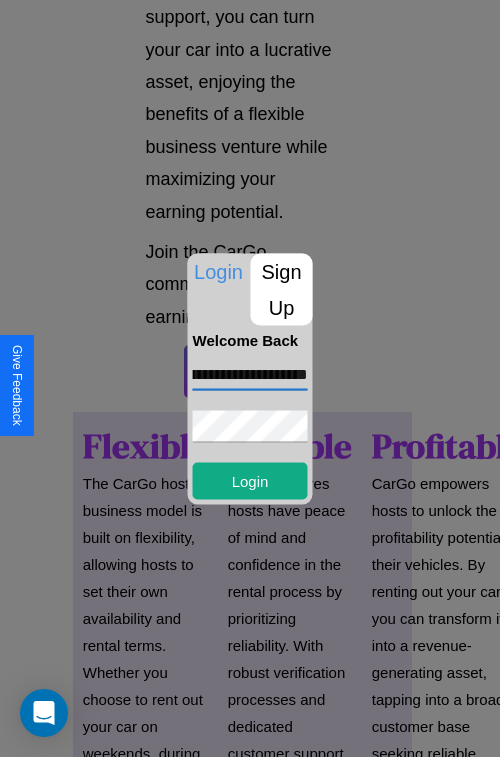 scroll, scrollTop: 0, scrollLeft: 72, axis: horizontal 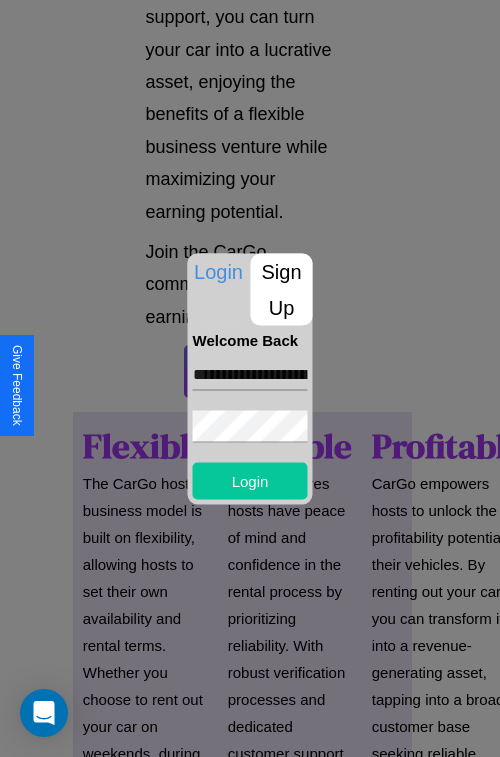 click on "Login" at bounding box center [250, 480] 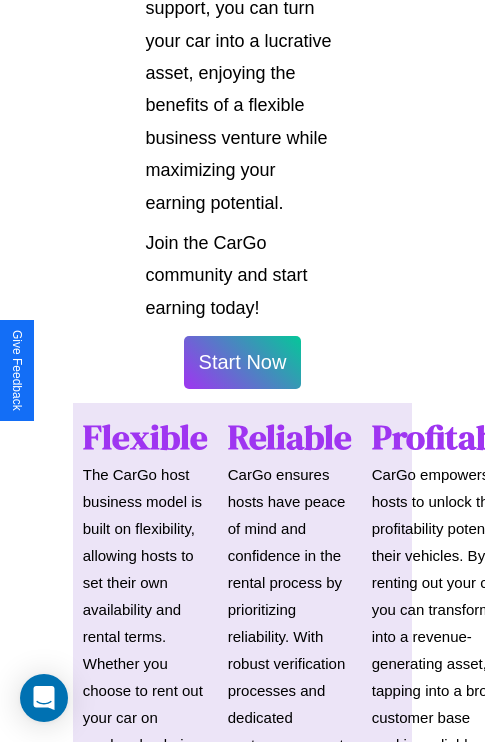 scroll, scrollTop: 1419, scrollLeft: 0, axis: vertical 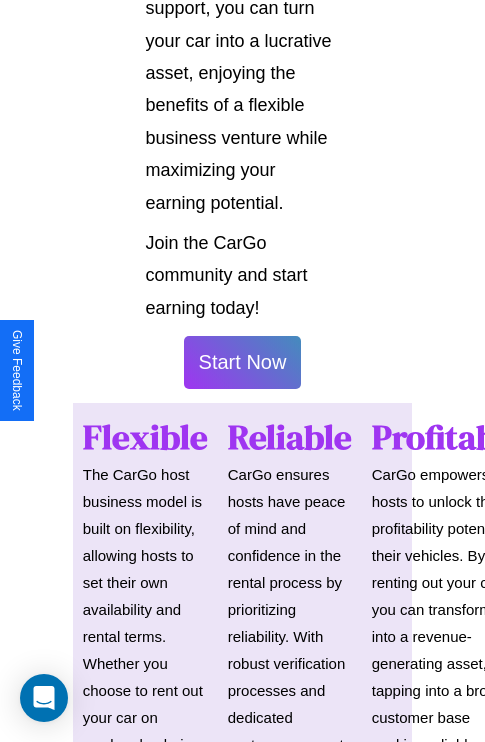 click on "Start Now" at bounding box center (243, 362) 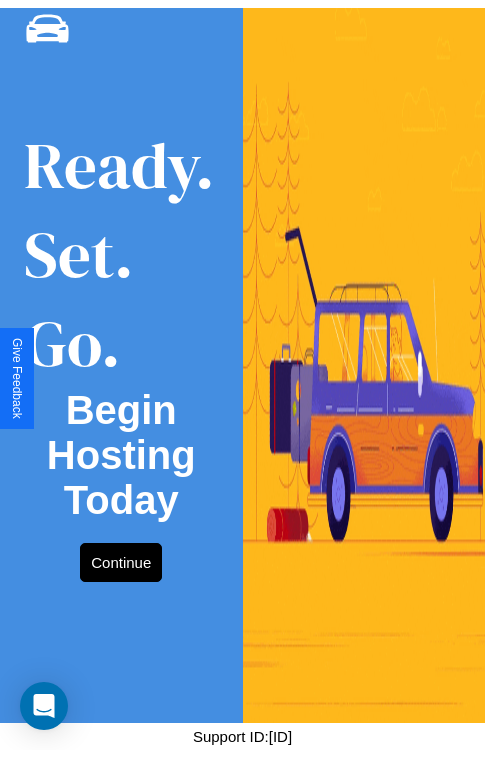 scroll, scrollTop: 0, scrollLeft: 0, axis: both 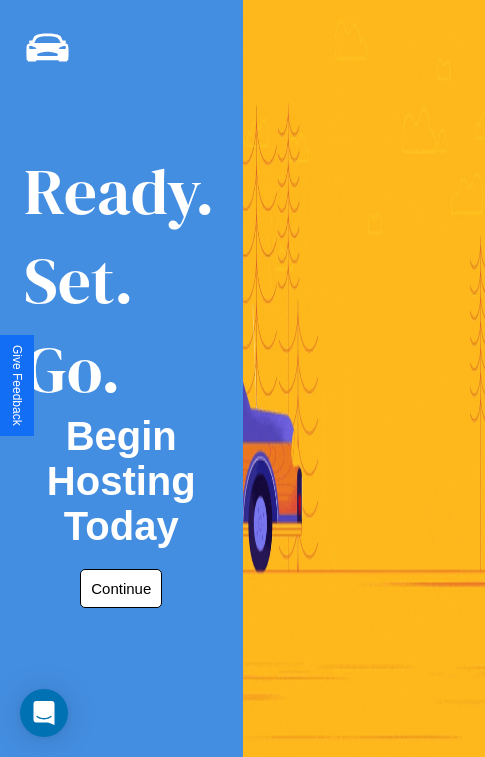 click on "Continue" at bounding box center (121, 588) 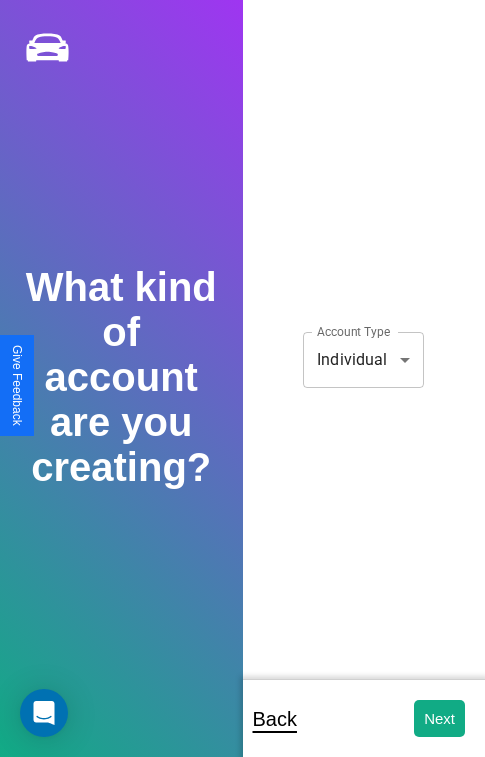 click on "**********" at bounding box center [242, 392] 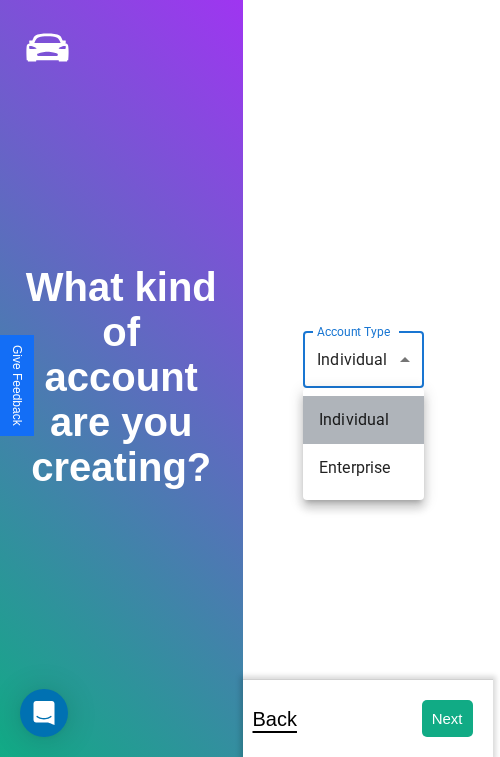 click on "Individual" at bounding box center [363, 420] 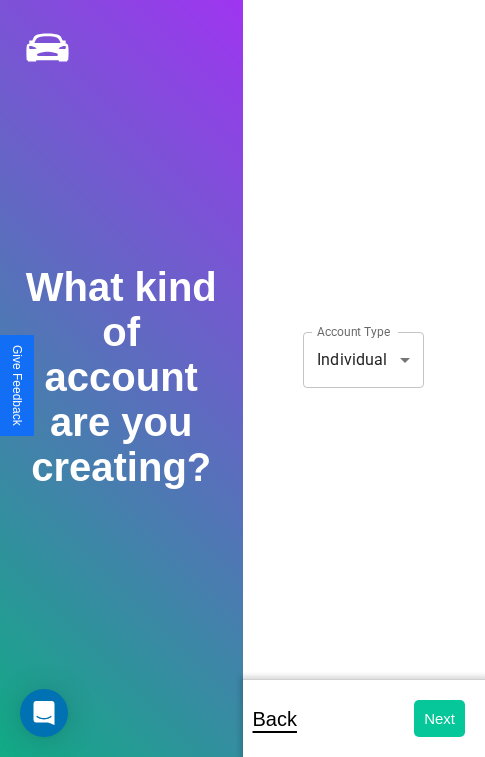 click on "Next" at bounding box center (439, 718) 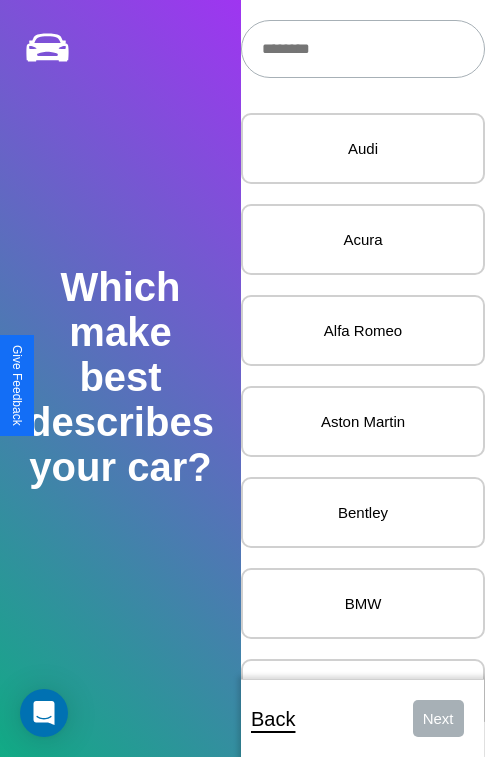 click at bounding box center [363, 49] 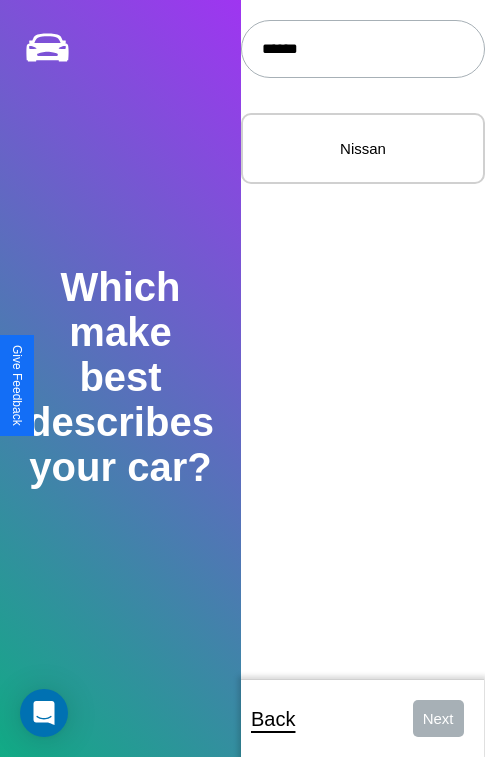 type on "******" 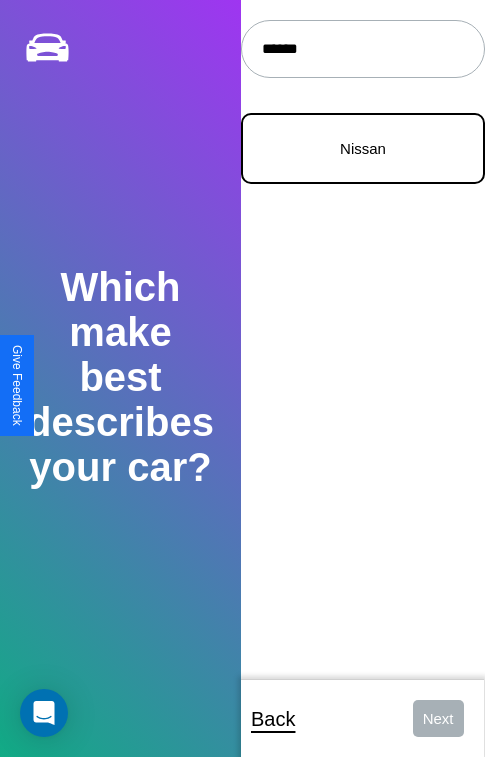 click on "Nissan" at bounding box center [363, 148] 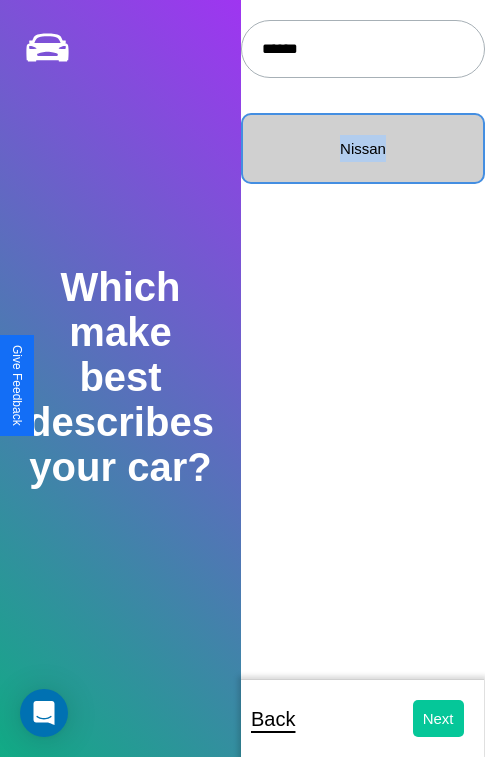 click on "Next" at bounding box center (438, 718) 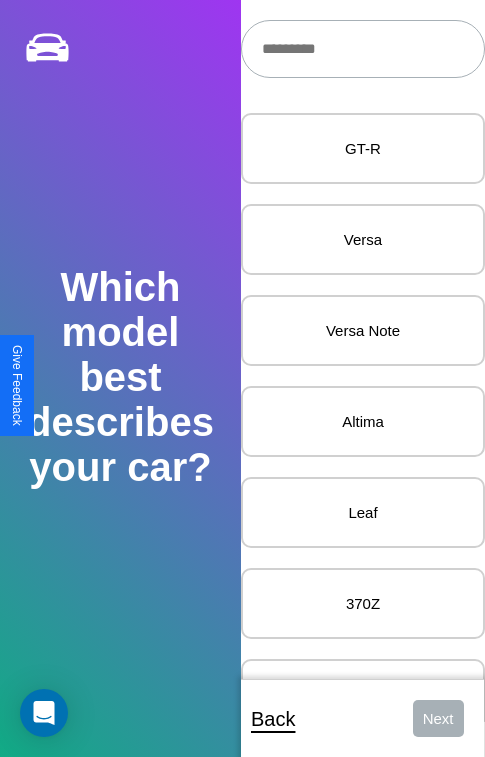 scroll, scrollTop: 27, scrollLeft: 0, axis: vertical 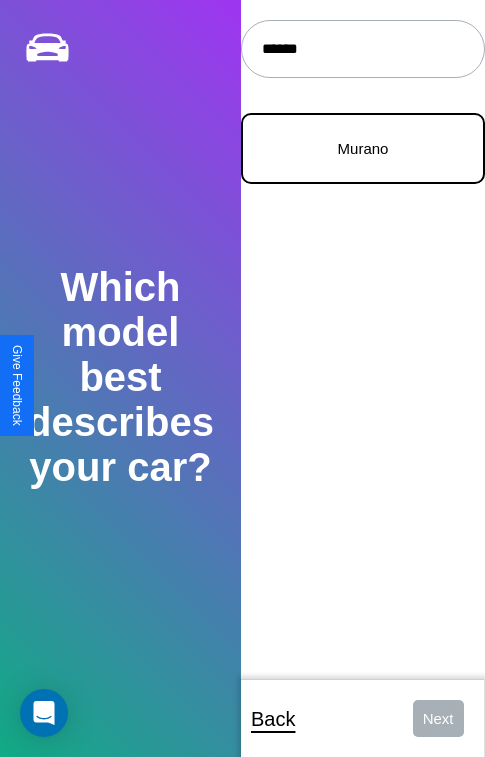 type on "******" 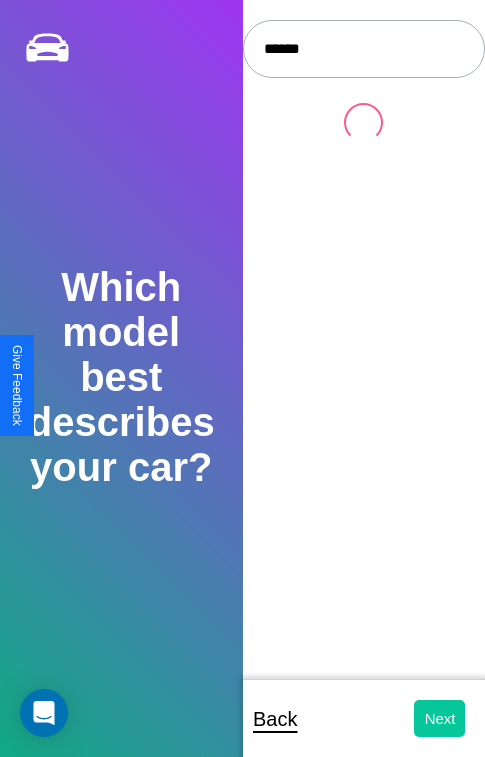 click on "Next" at bounding box center (439, 718) 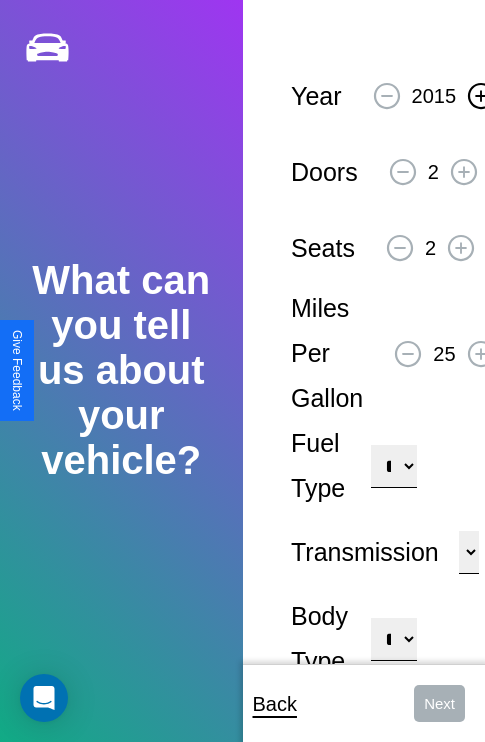 click 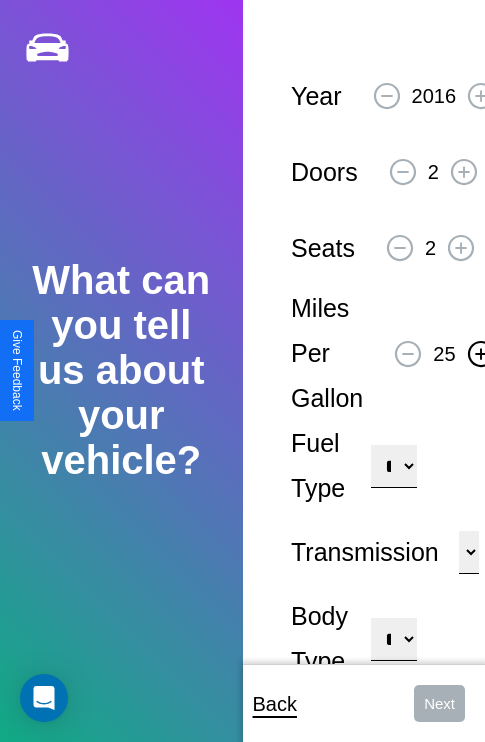 click 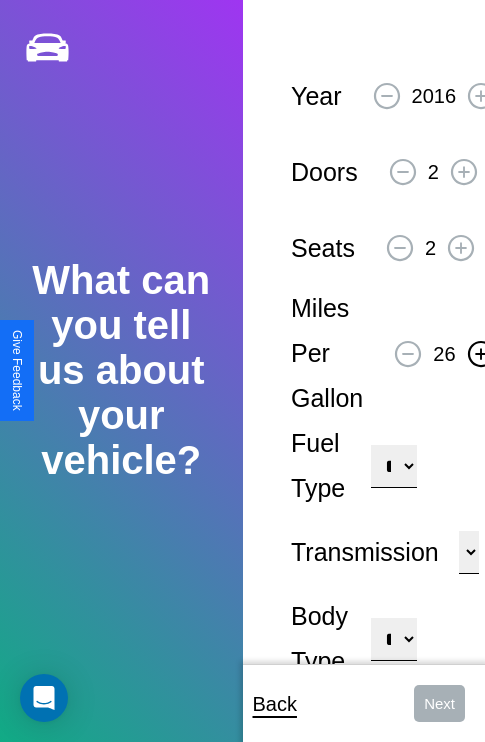 click 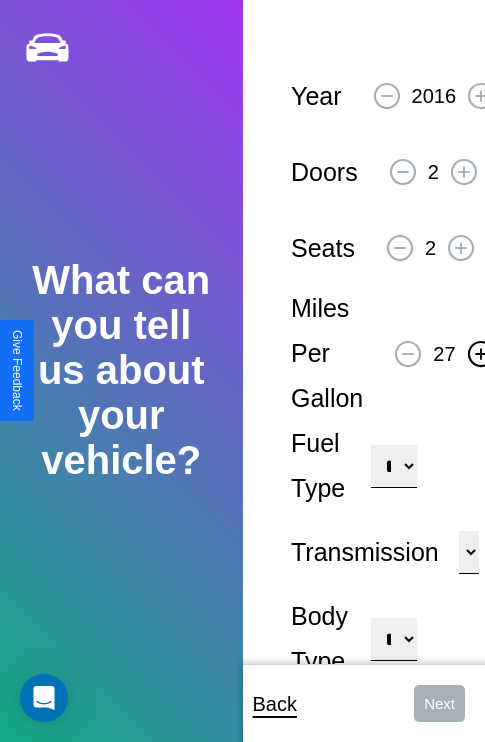 click 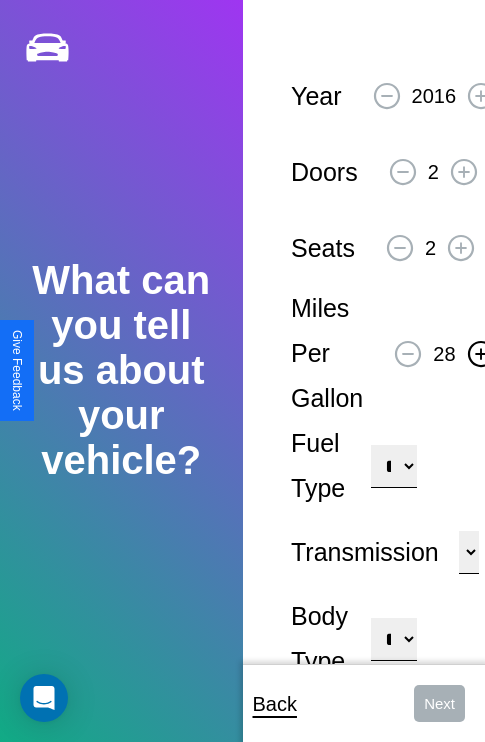 click on "**********" at bounding box center (393, 466) 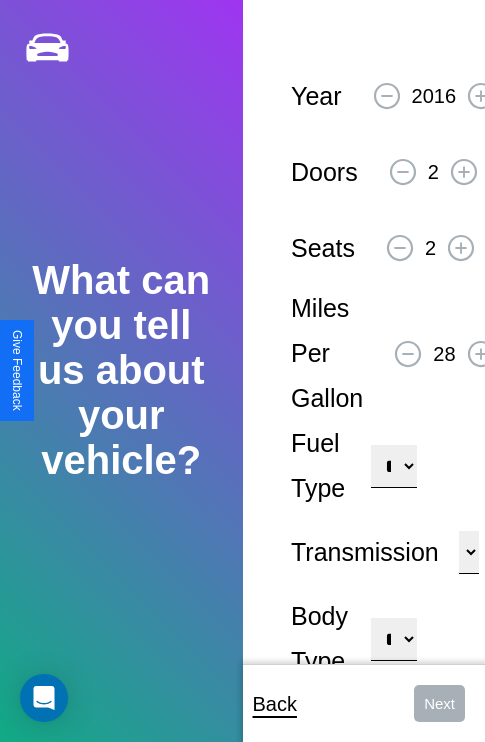 select on "***" 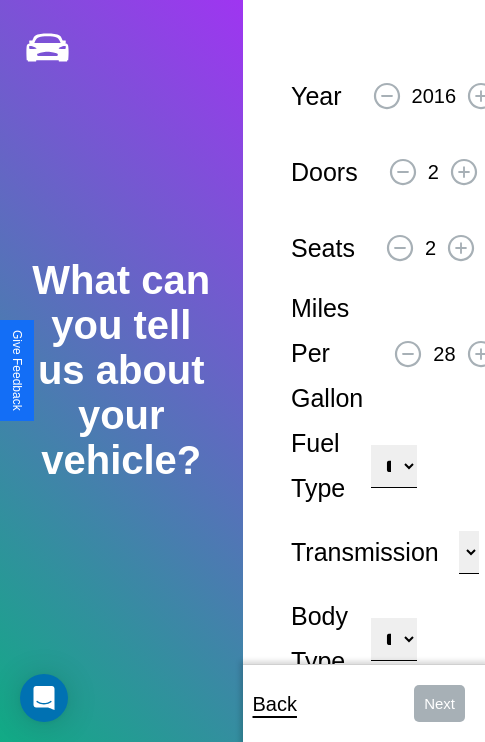 click on "****** ********* ******" at bounding box center [469, 552] 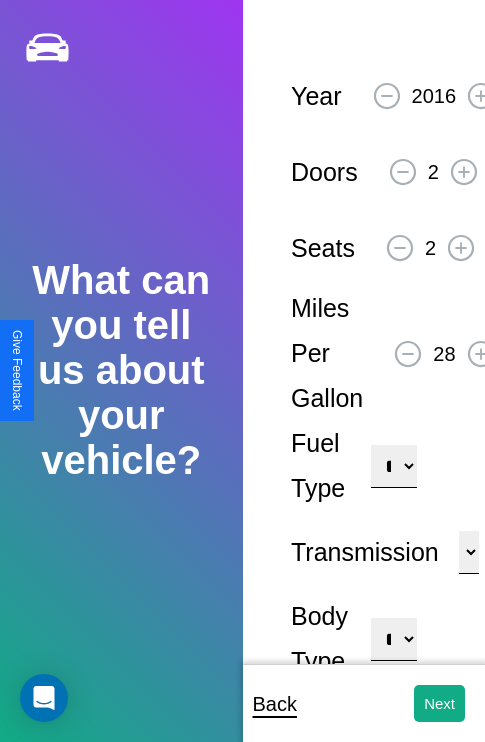 click on "**********" at bounding box center (393, 639) 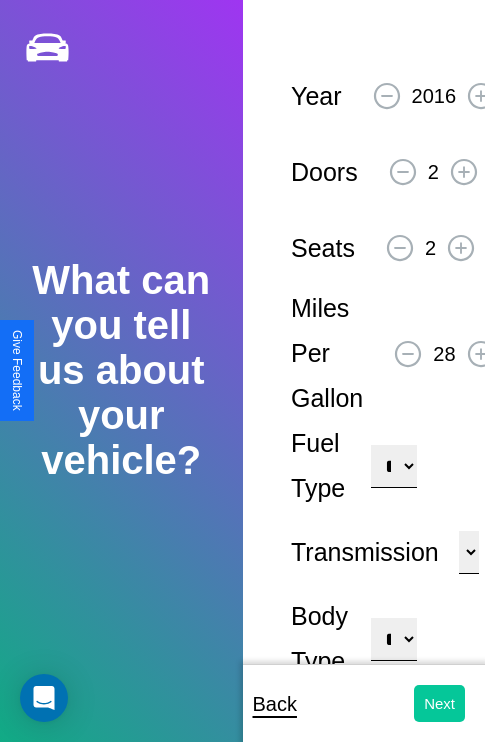 click on "Next" at bounding box center (439, 703) 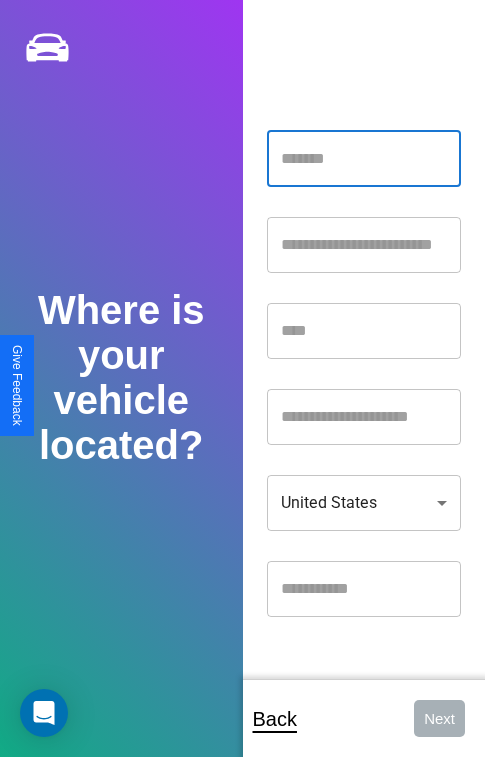 click at bounding box center (364, 159) 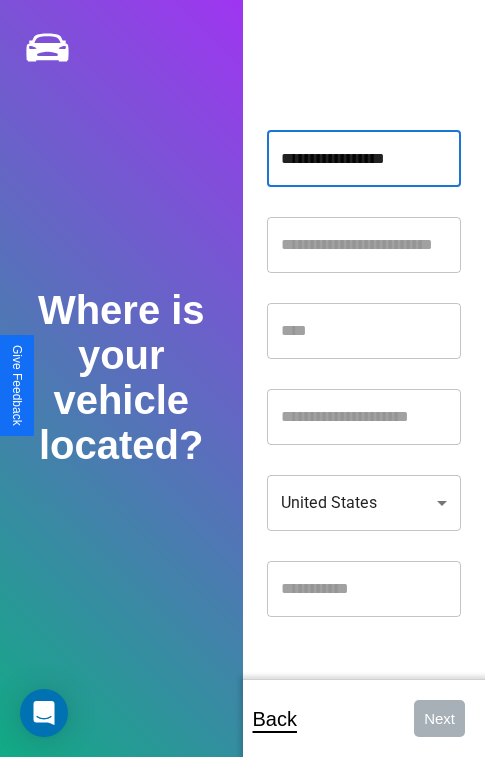 type on "**********" 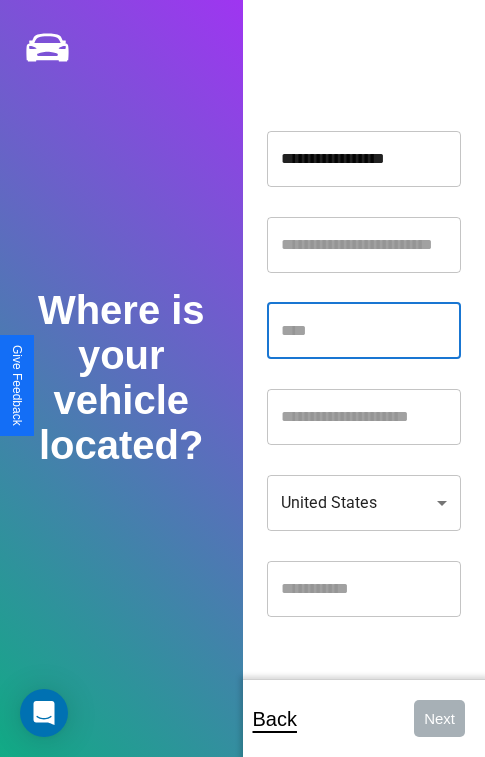 click at bounding box center (364, 331) 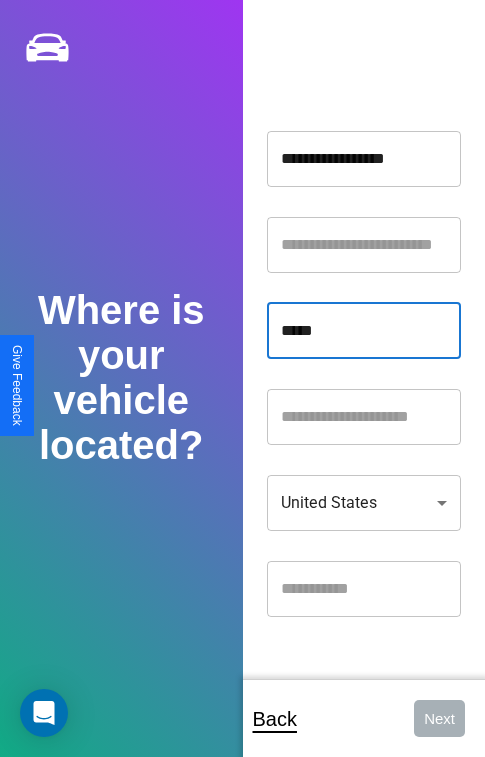 type on "*****" 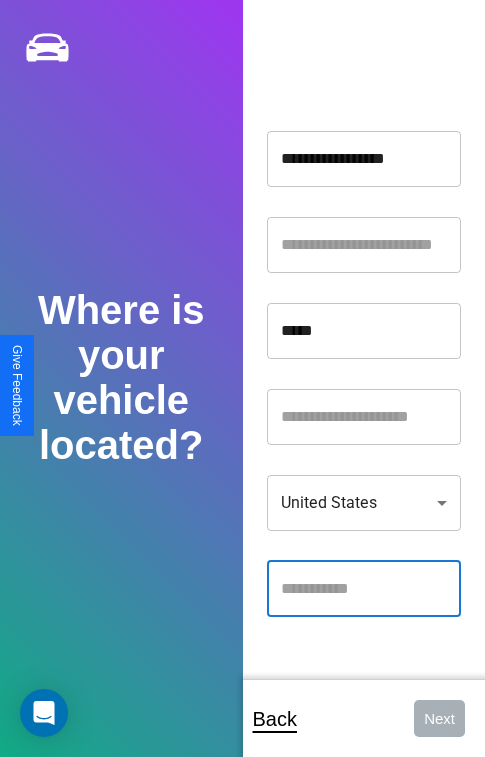 click at bounding box center [364, 589] 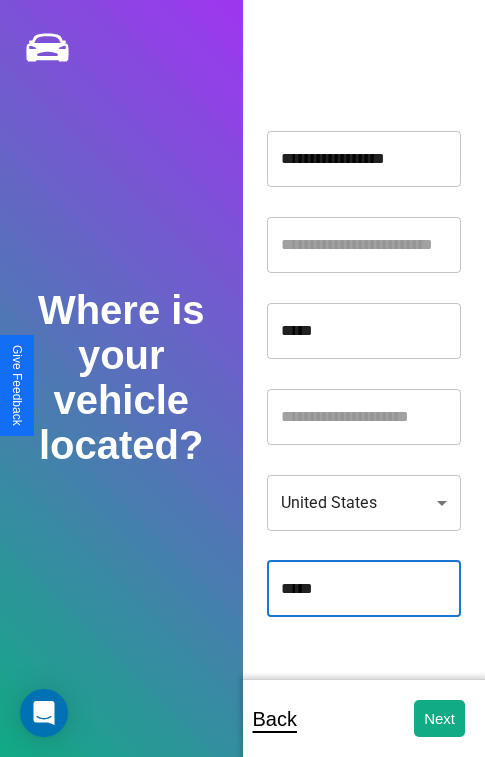 type on "*****" 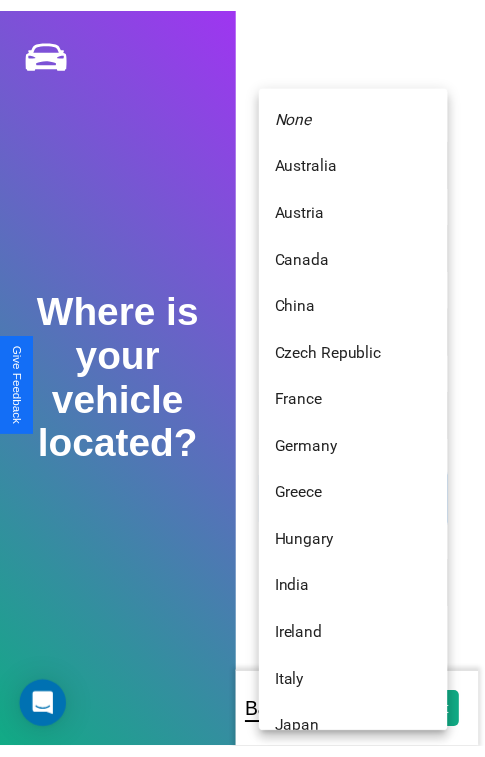 scroll, scrollTop: 459, scrollLeft: 0, axis: vertical 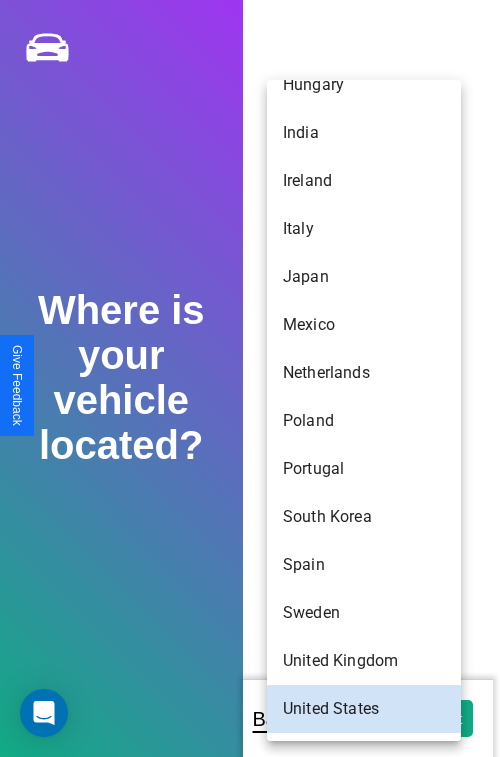 click on "Japan" at bounding box center (364, 277) 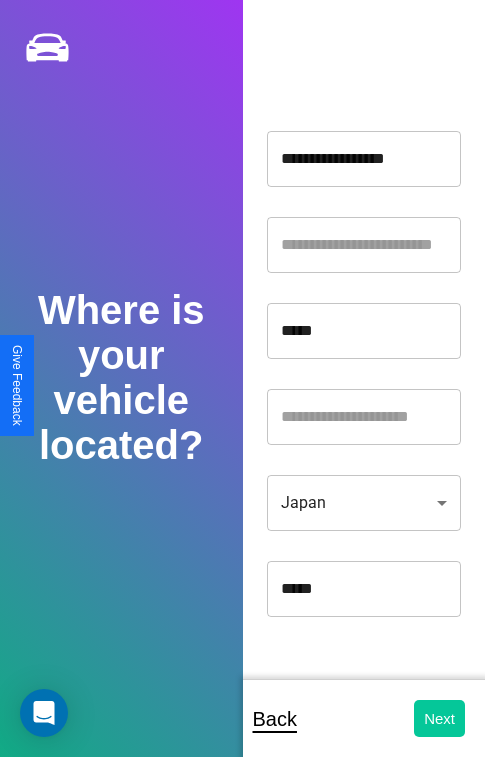 click on "Next" at bounding box center [439, 718] 